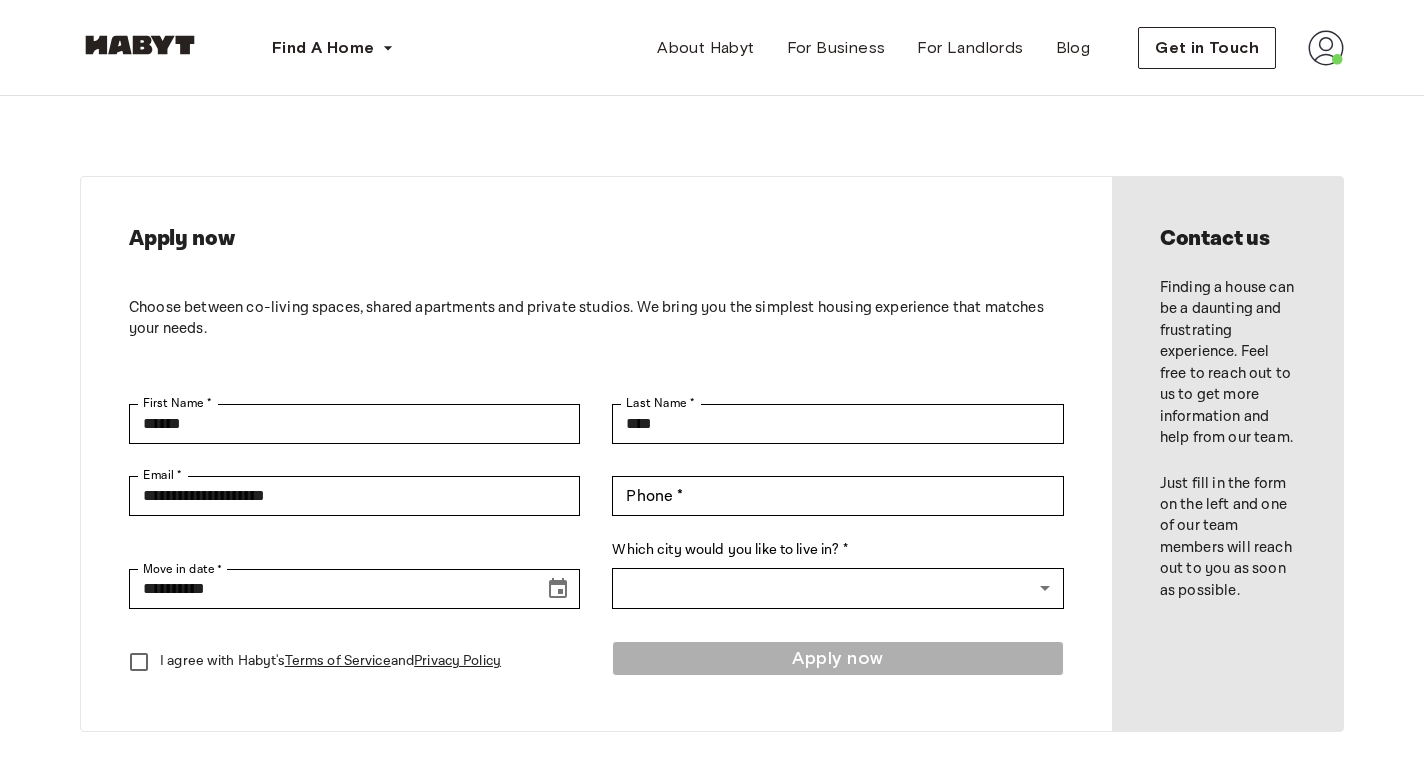 scroll, scrollTop: 0, scrollLeft: 0, axis: both 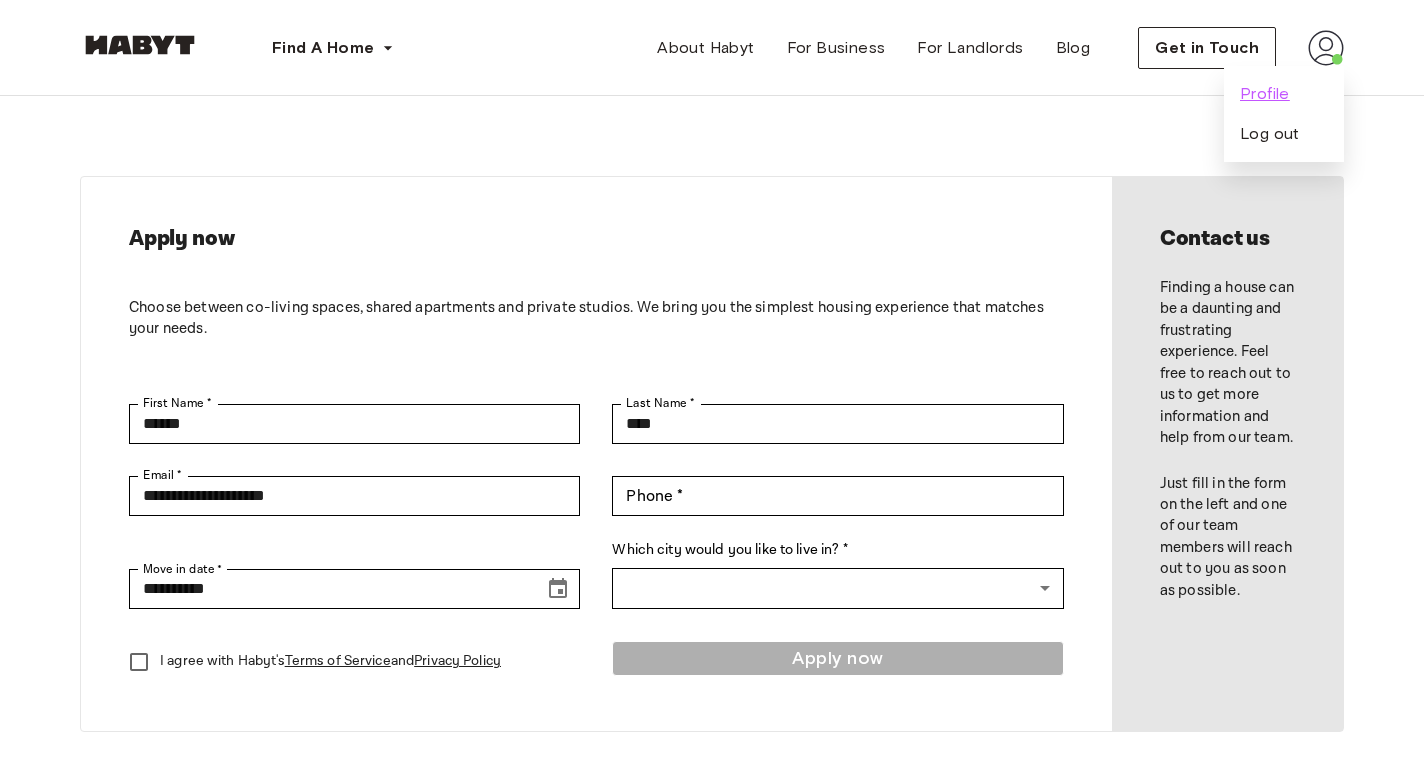 click on "Profile" at bounding box center (1265, 94) 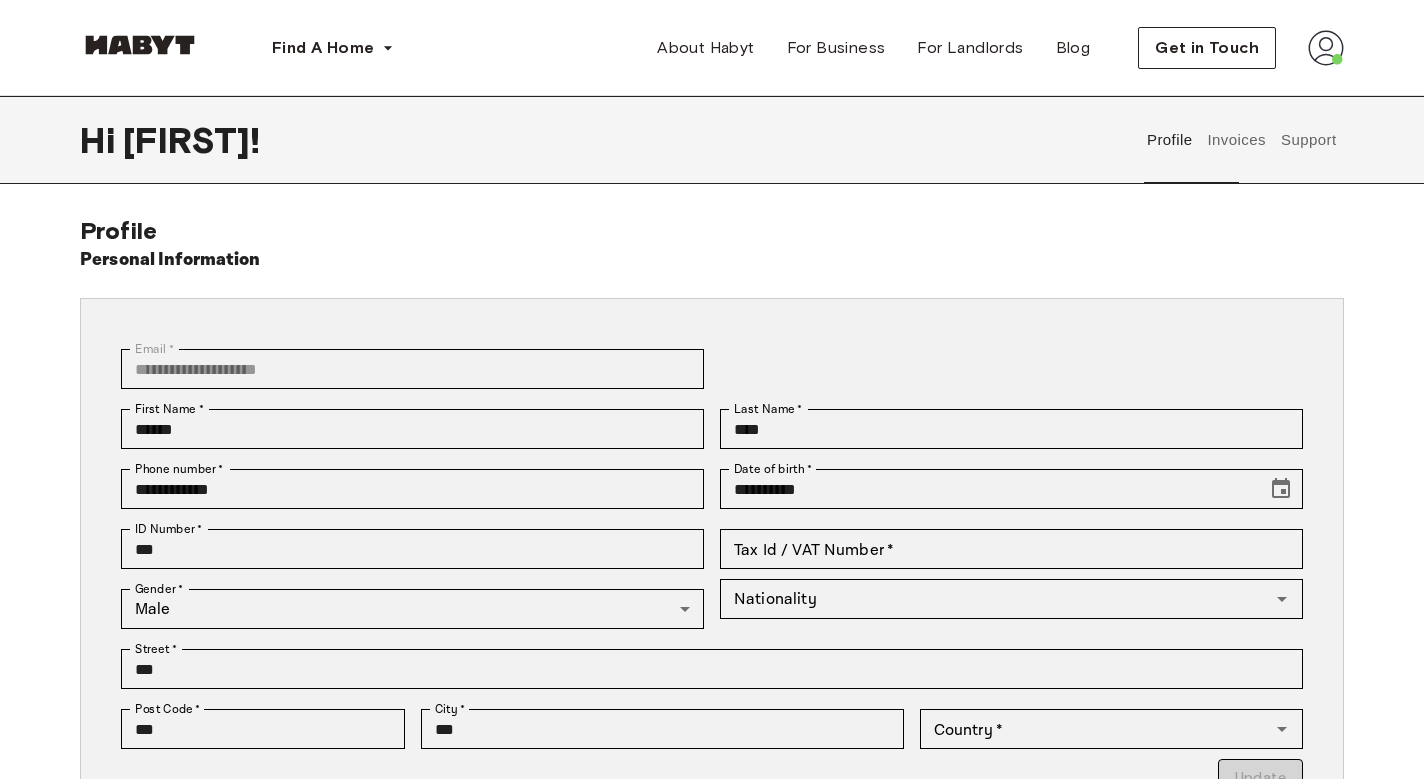 type on "******" 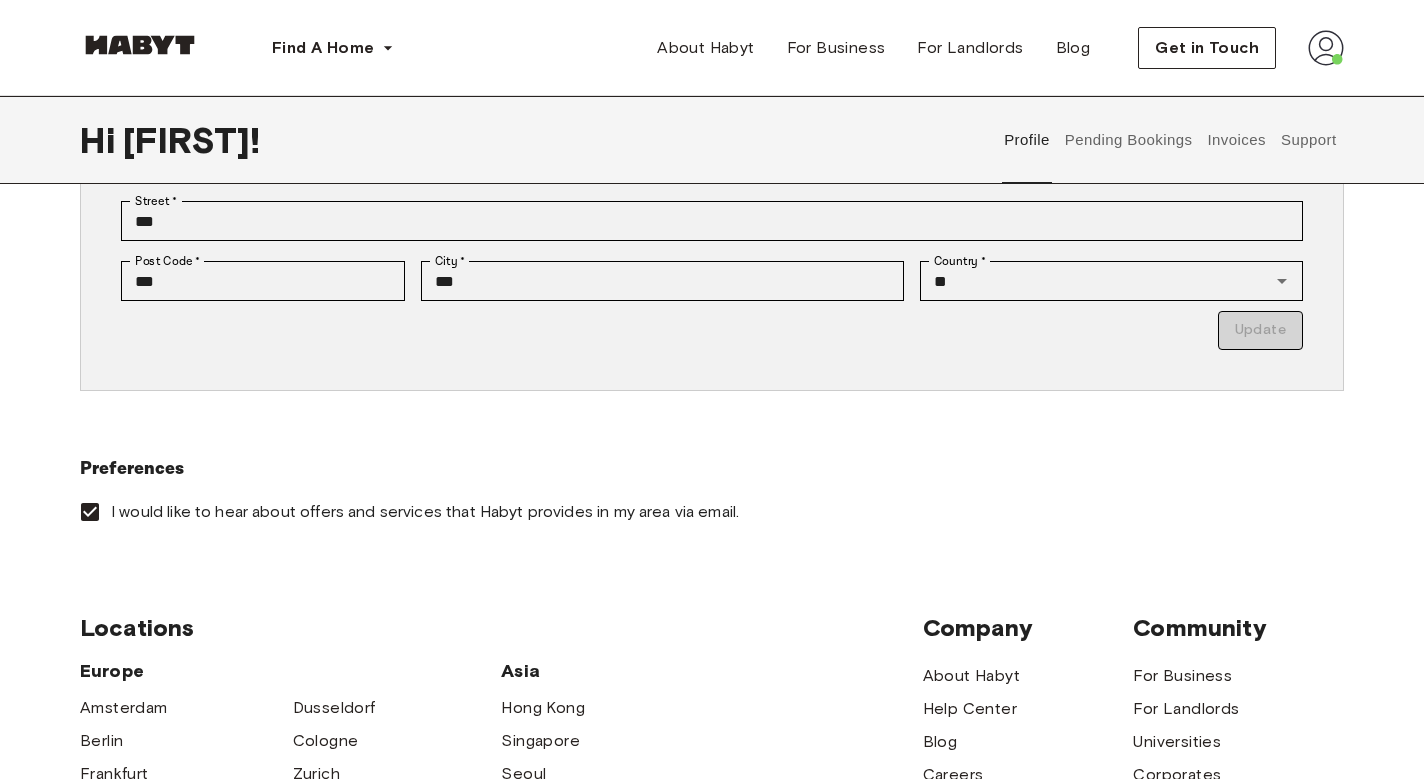 scroll, scrollTop: 94, scrollLeft: 0, axis: vertical 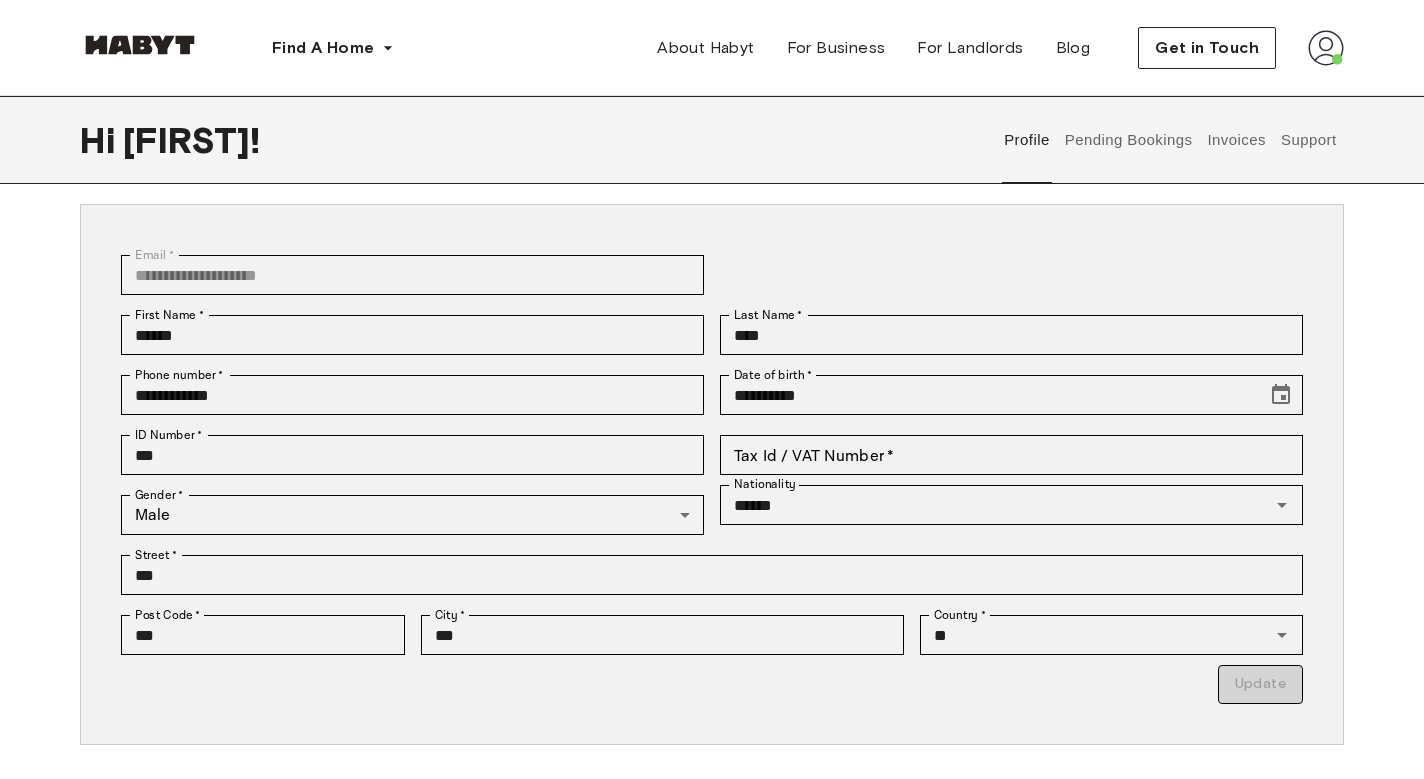 click on "Pending Bookings" at bounding box center [1128, 140] 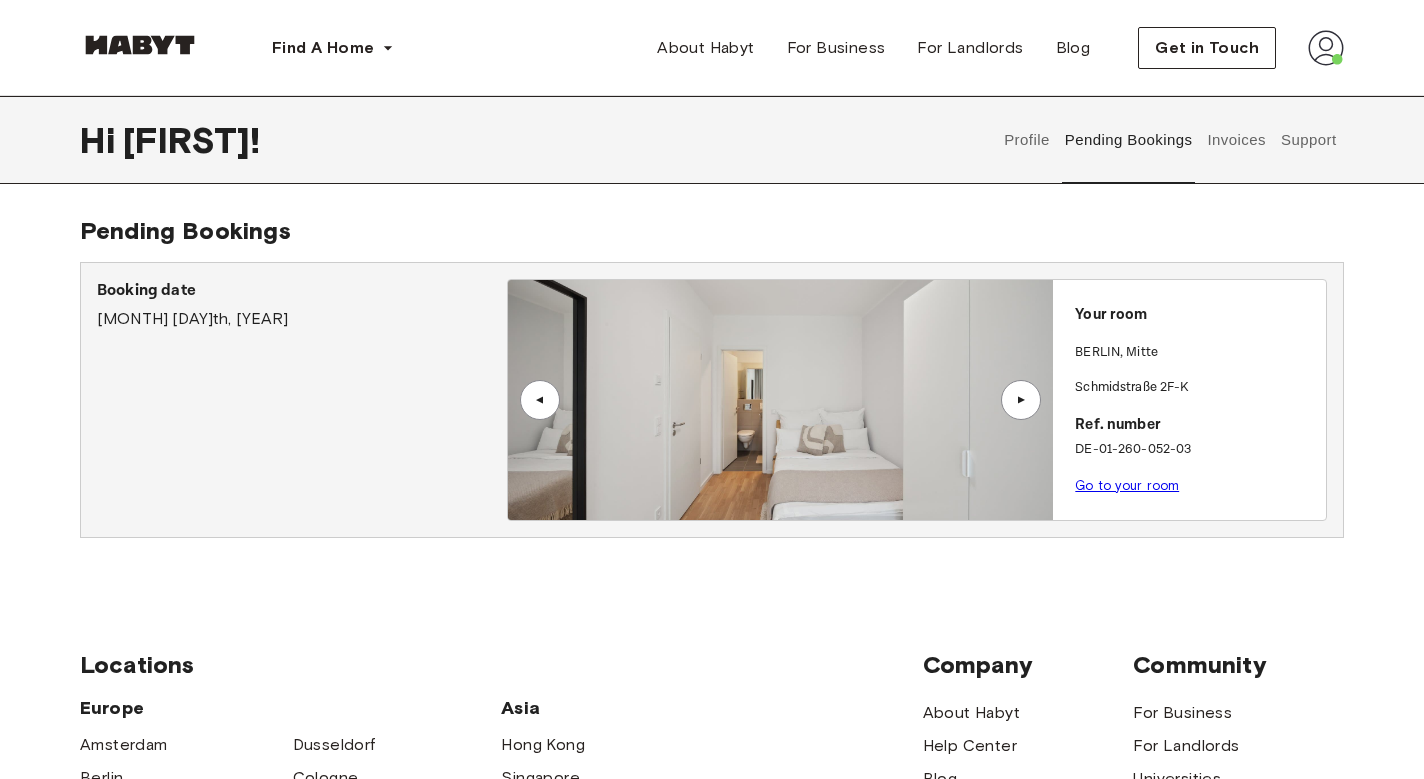 scroll, scrollTop: 0, scrollLeft: 0, axis: both 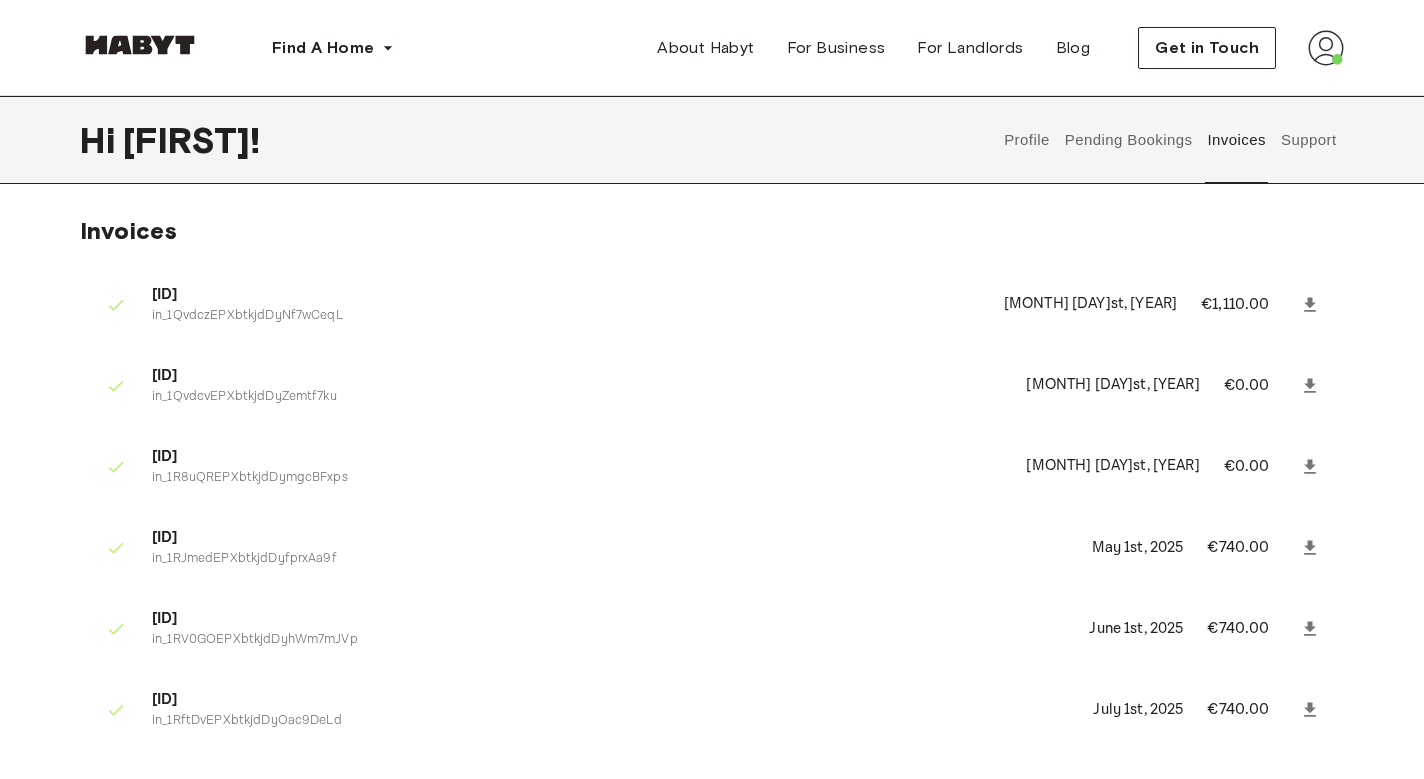 click on "Support" at bounding box center (1308, 140) 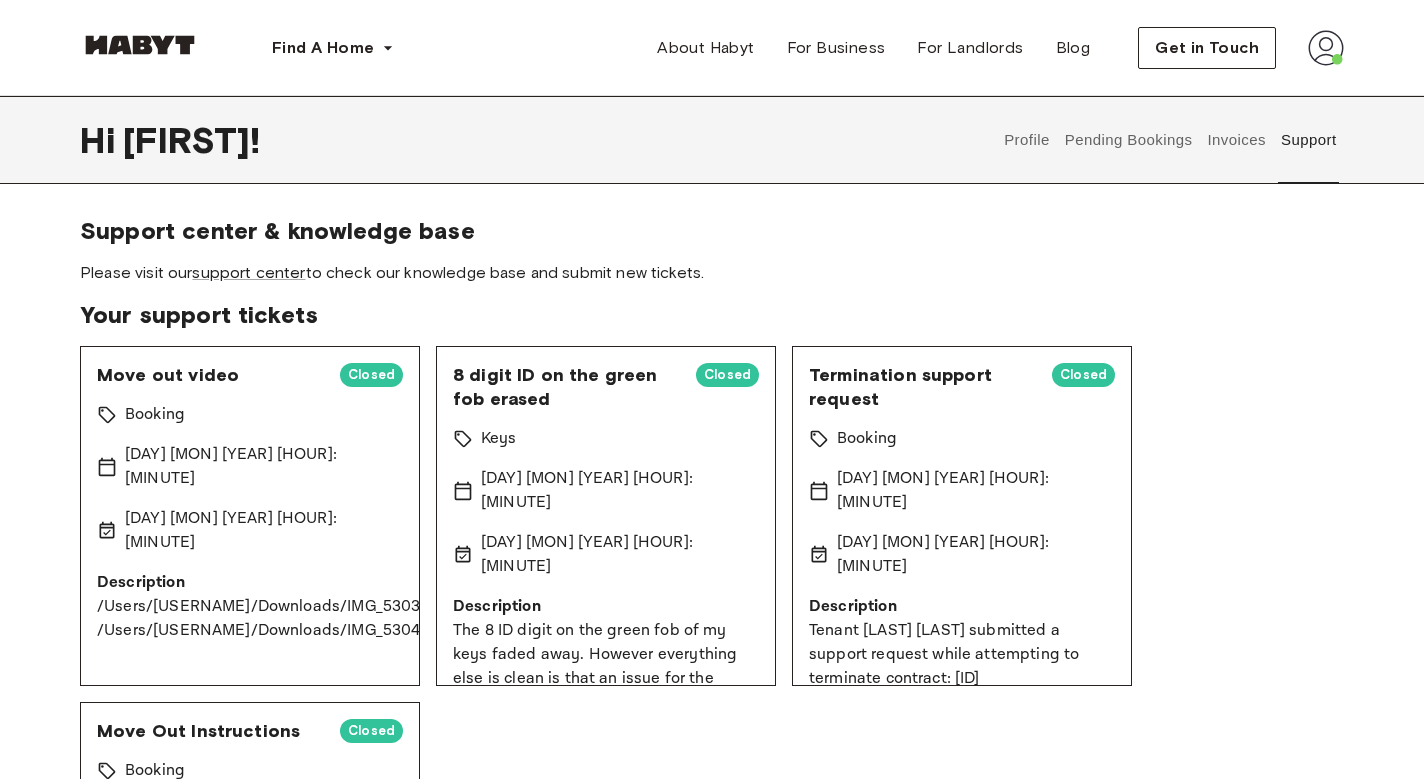 scroll, scrollTop: 0, scrollLeft: 0, axis: both 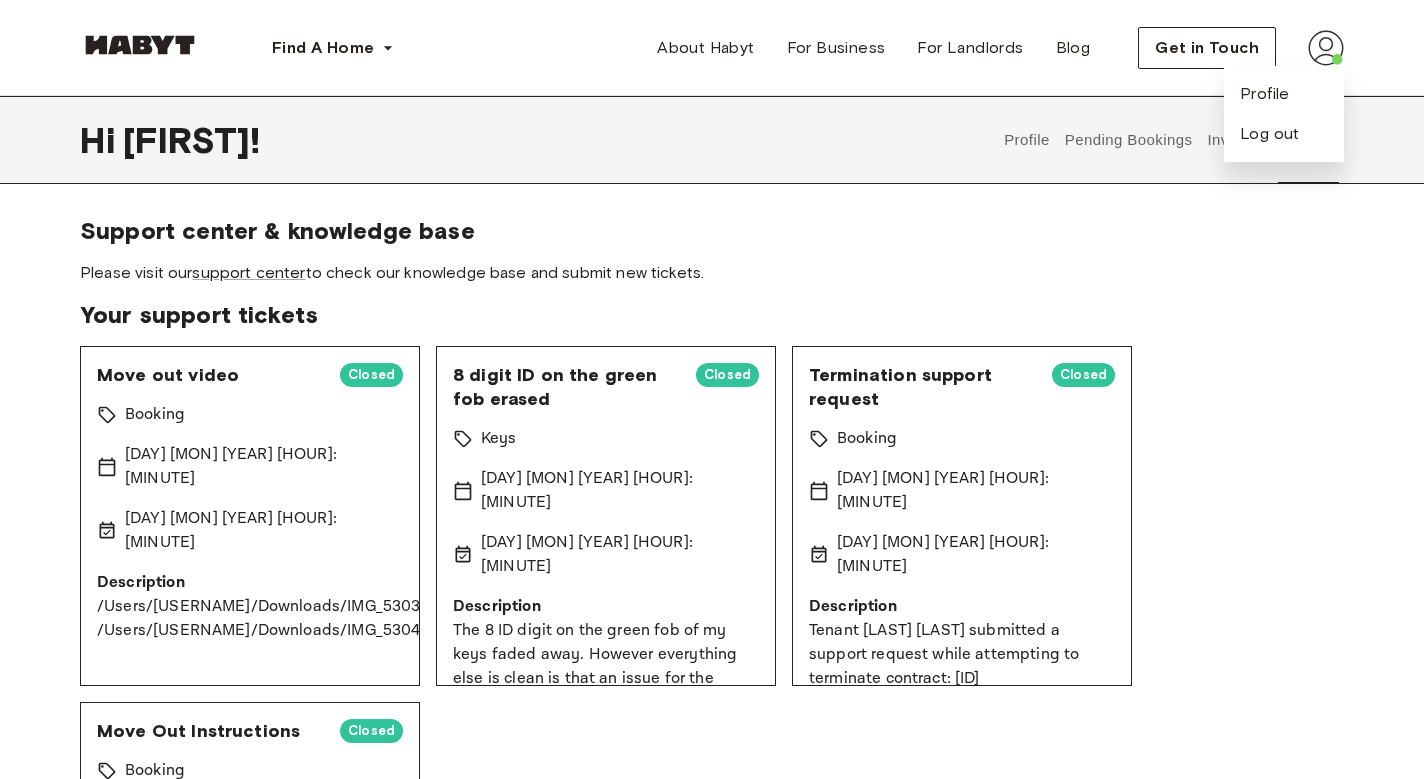 click at bounding box center [1326, 48] 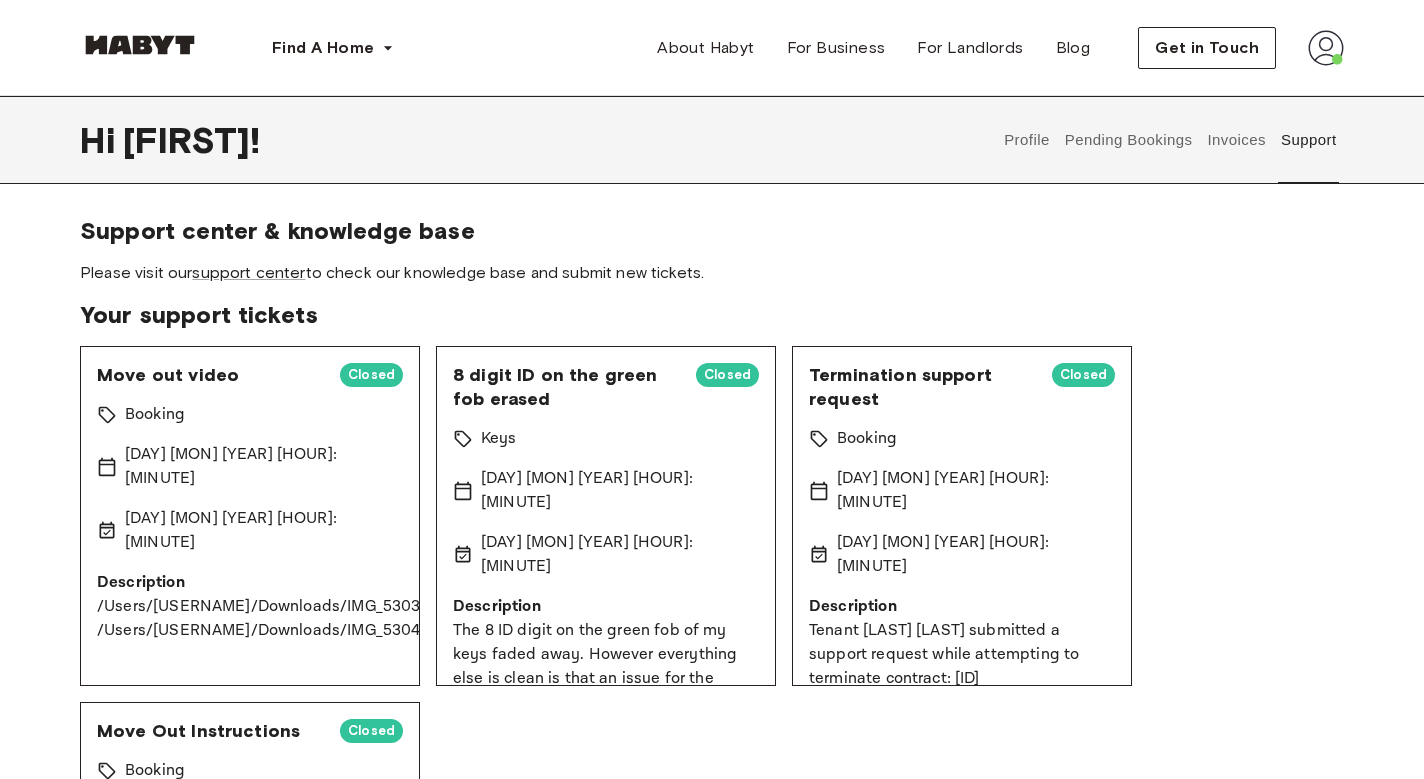 click on "Profile" at bounding box center [1027, 140] 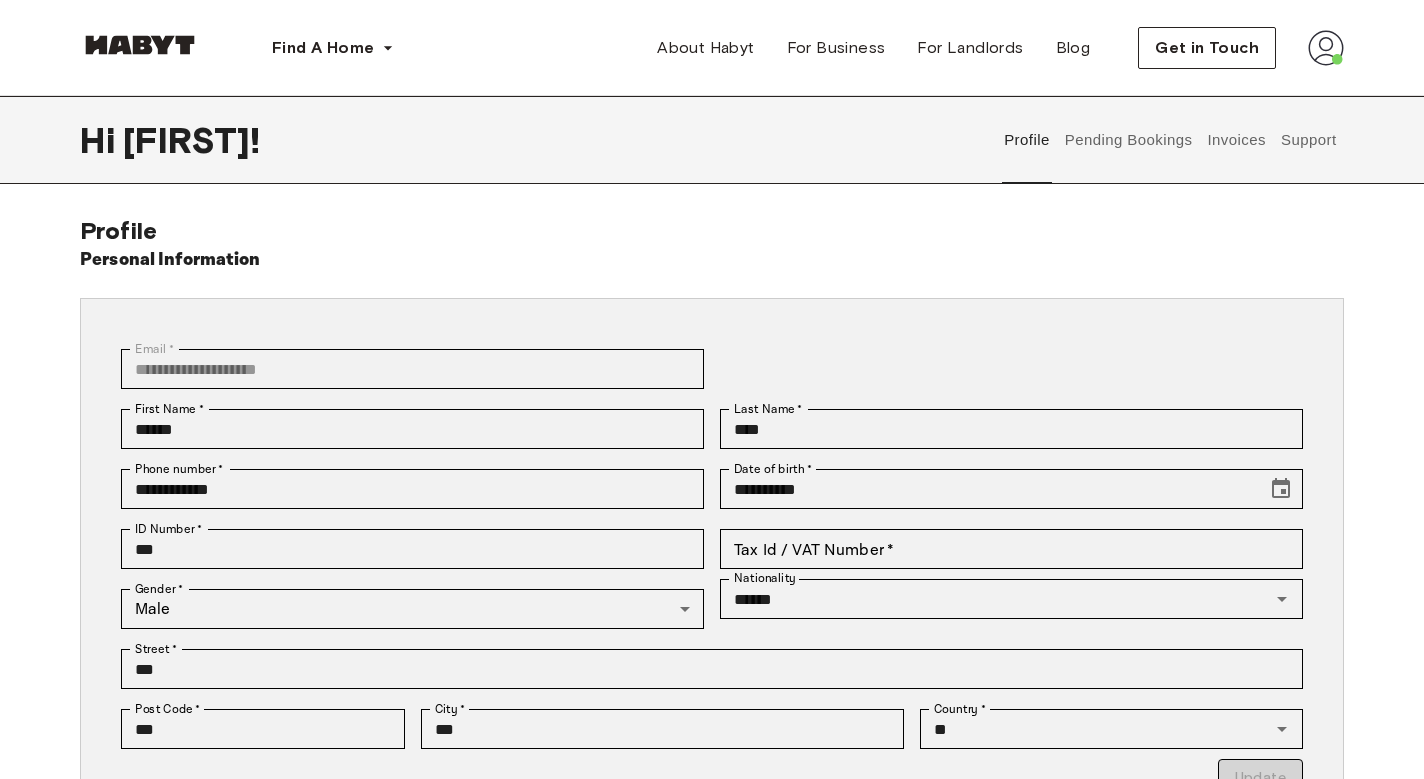 scroll, scrollTop: 0, scrollLeft: 0, axis: both 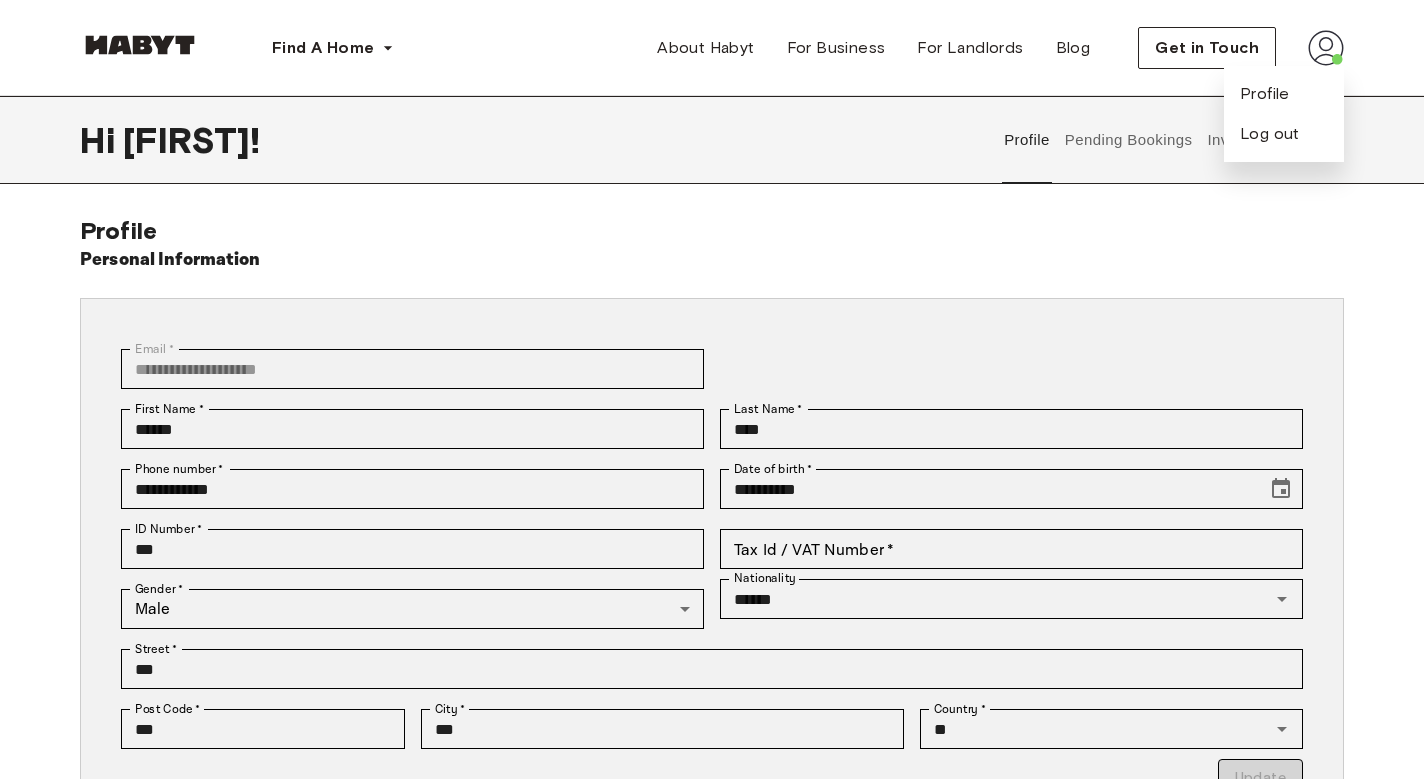 click at bounding box center (1326, 48) 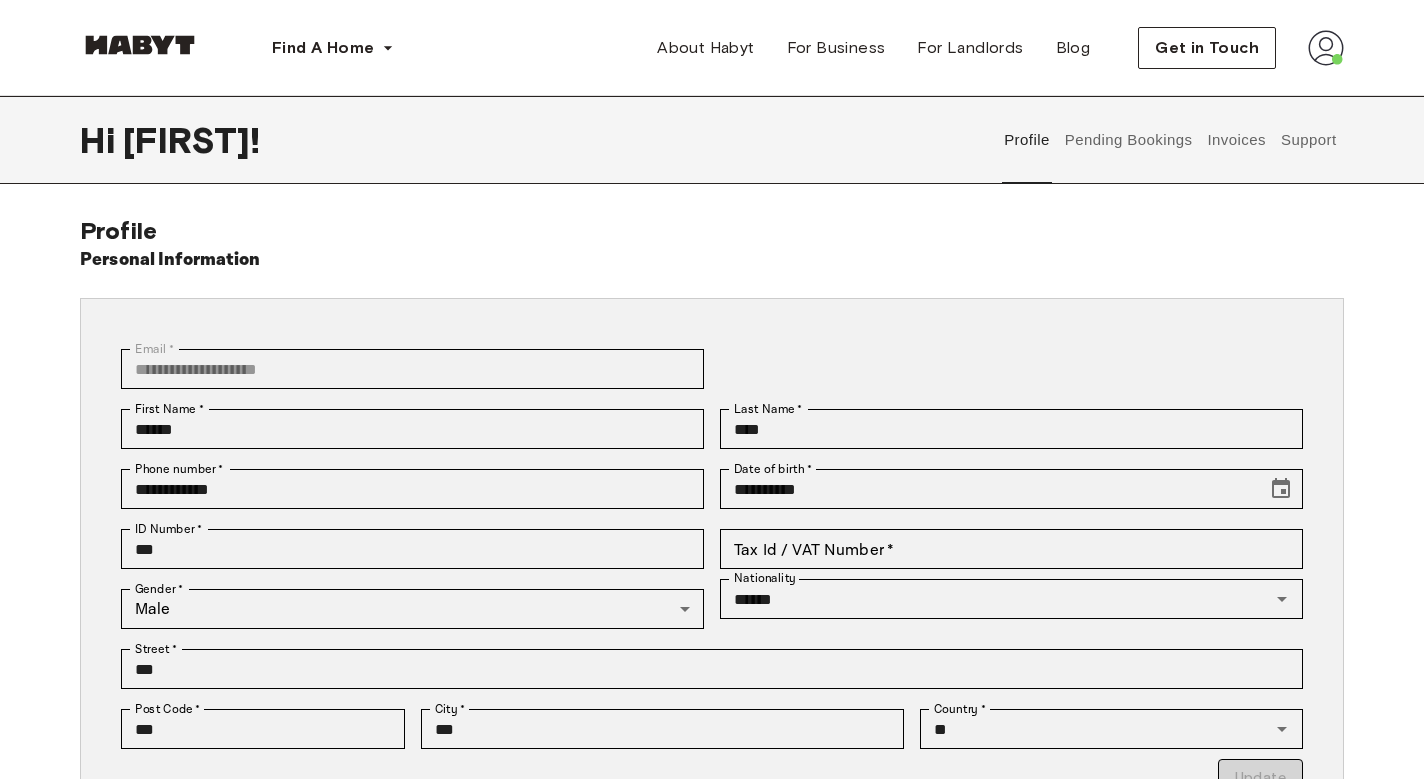 click on "Support" at bounding box center (1308, 140) 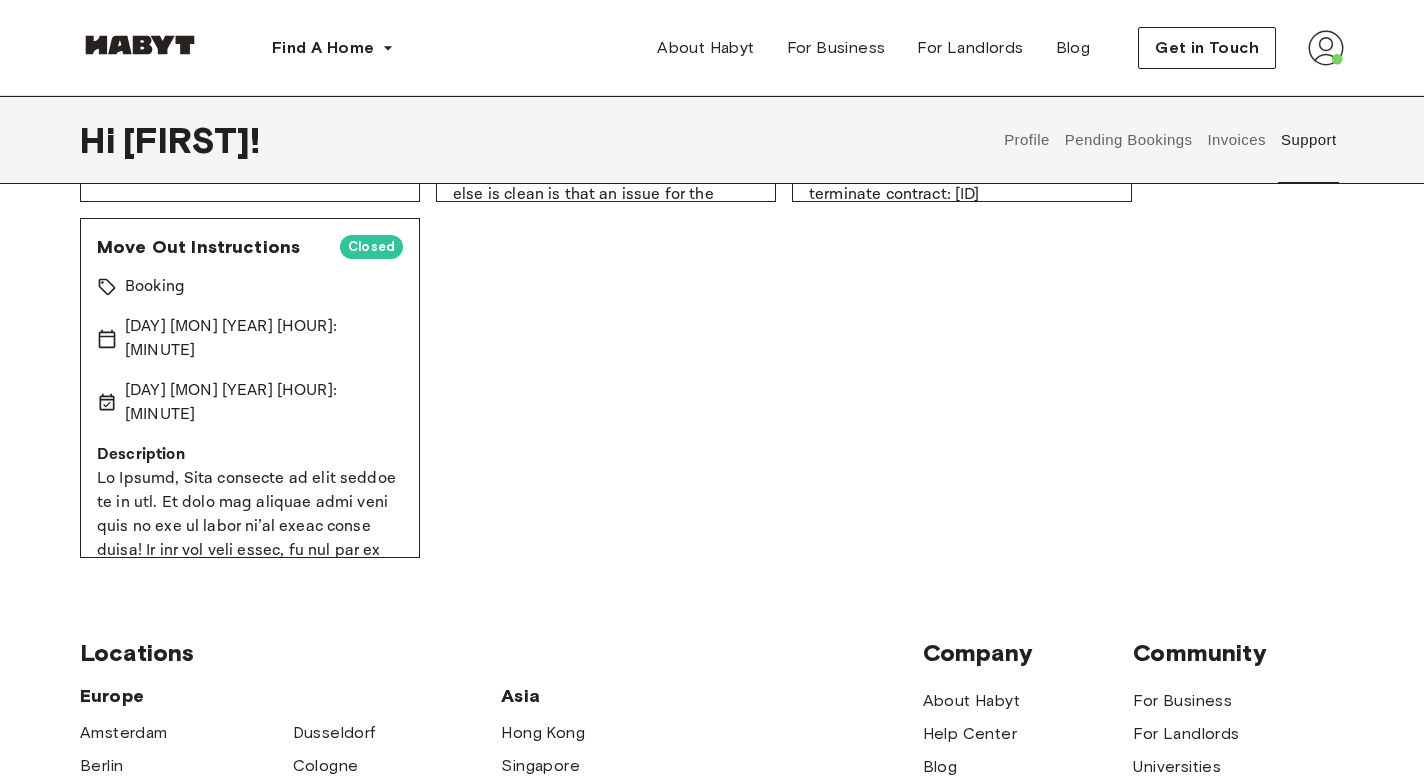 scroll, scrollTop: 571, scrollLeft: 0, axis: vertical 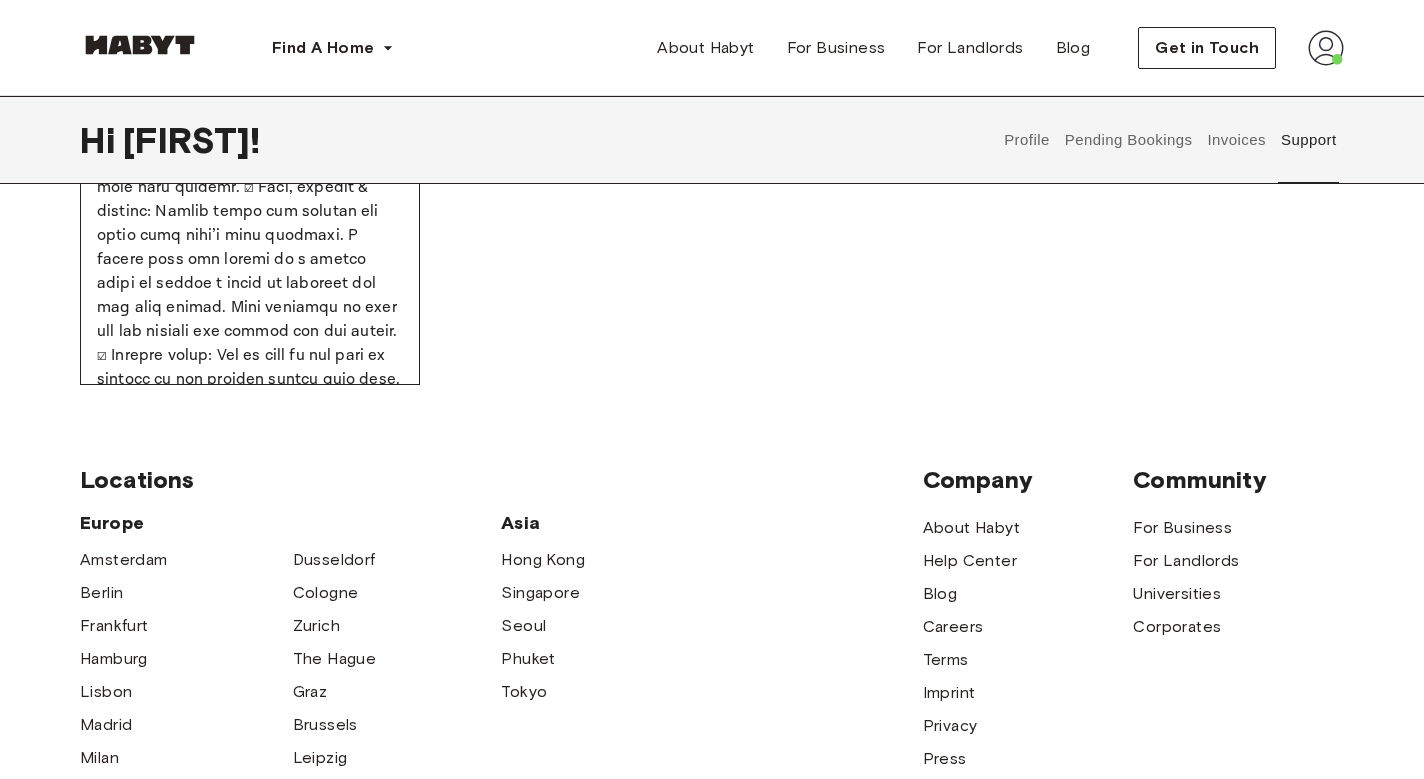 click at bounding box center [1326, 48] 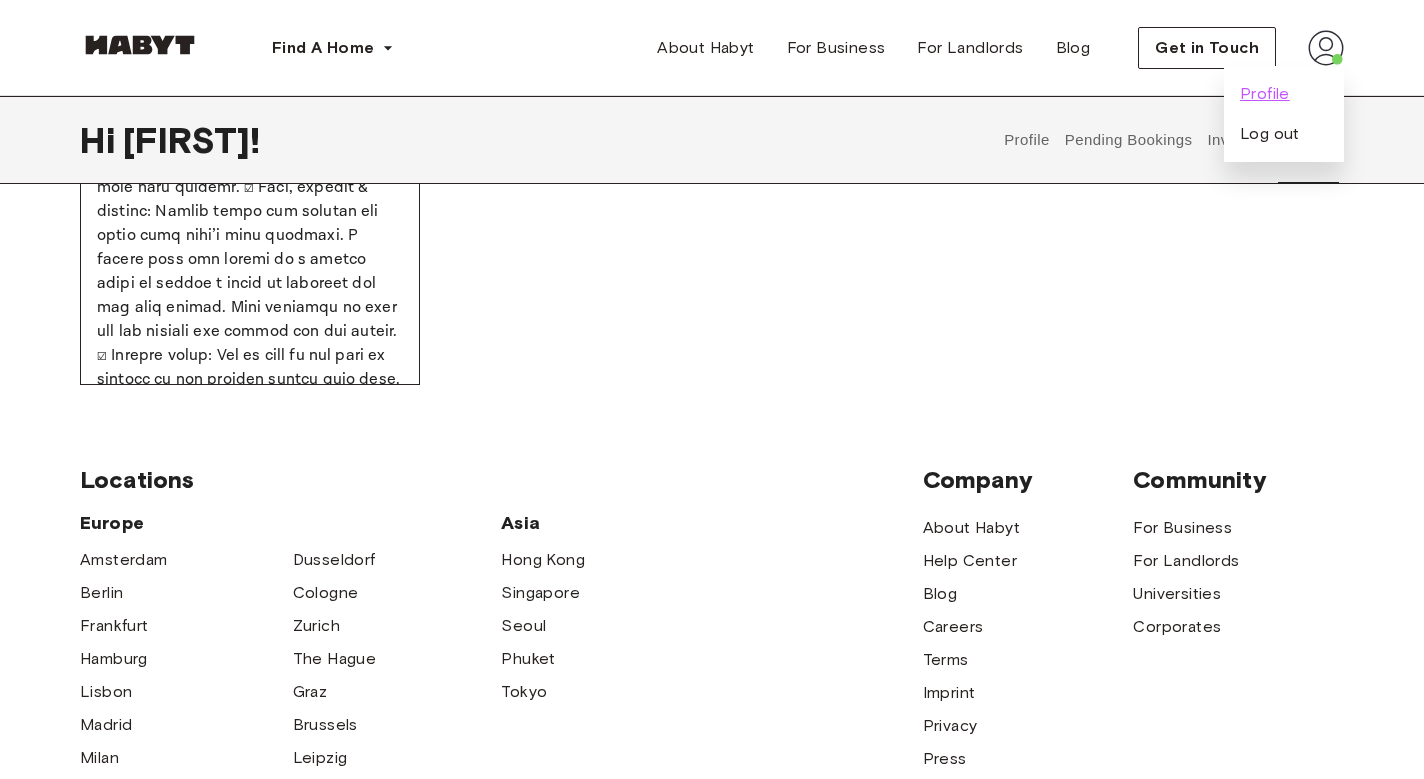 click on "Profile" at bounding box center (1265, 94) 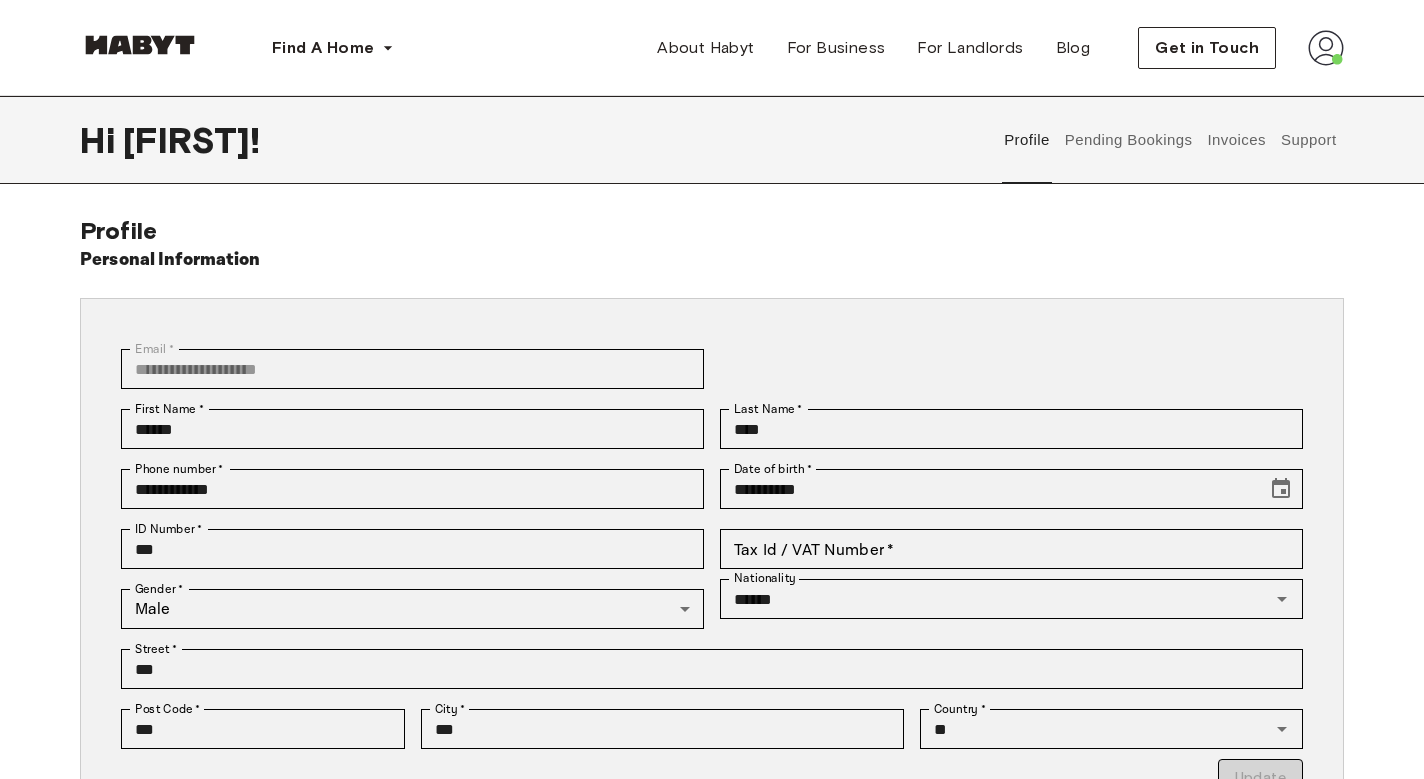 scroll, scrollTop: 0, scrollLeft: 0, axis: both 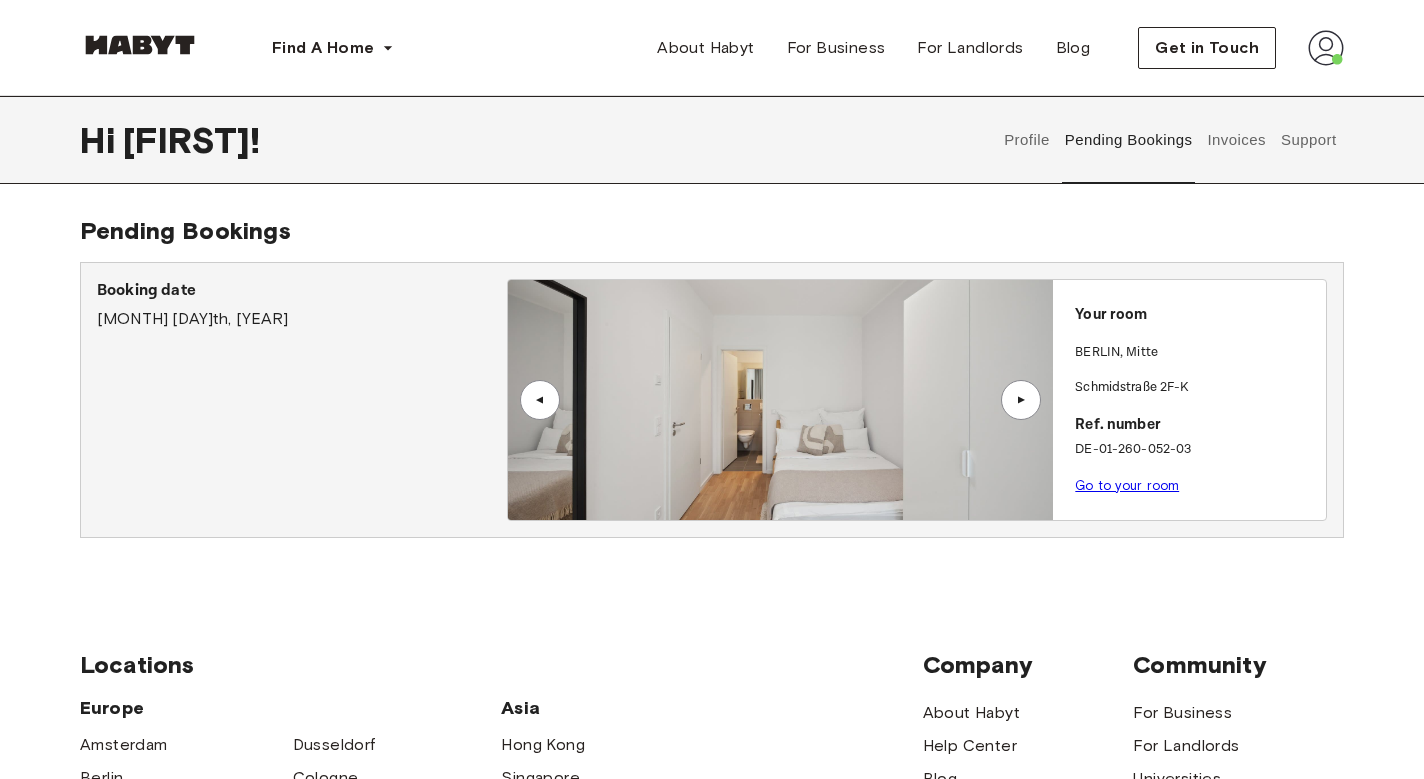 click on "Go to your room" at bounding box center [1127, 485] 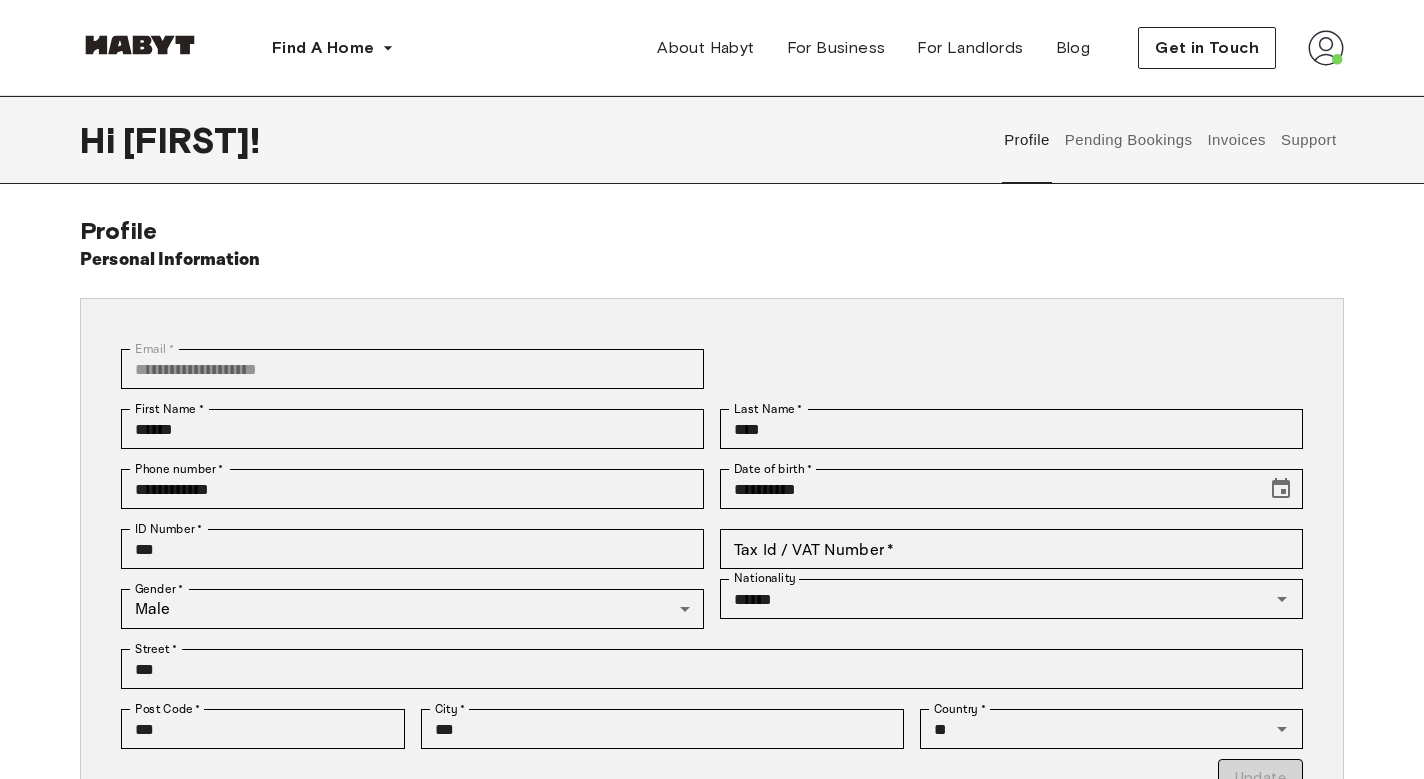 click on "Invoices" at bounding box center (1236, 140) 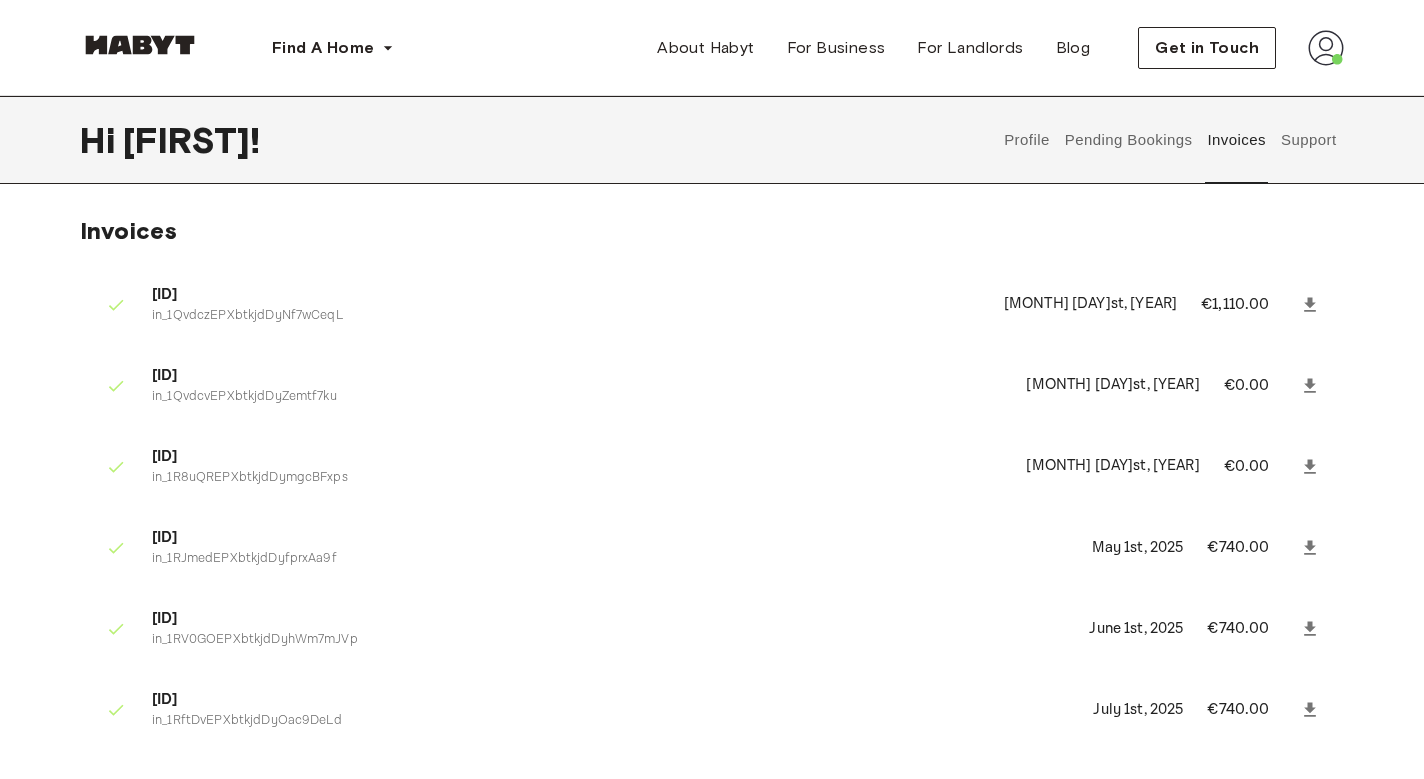 click on "Support" at bounding box center [1308, 140] 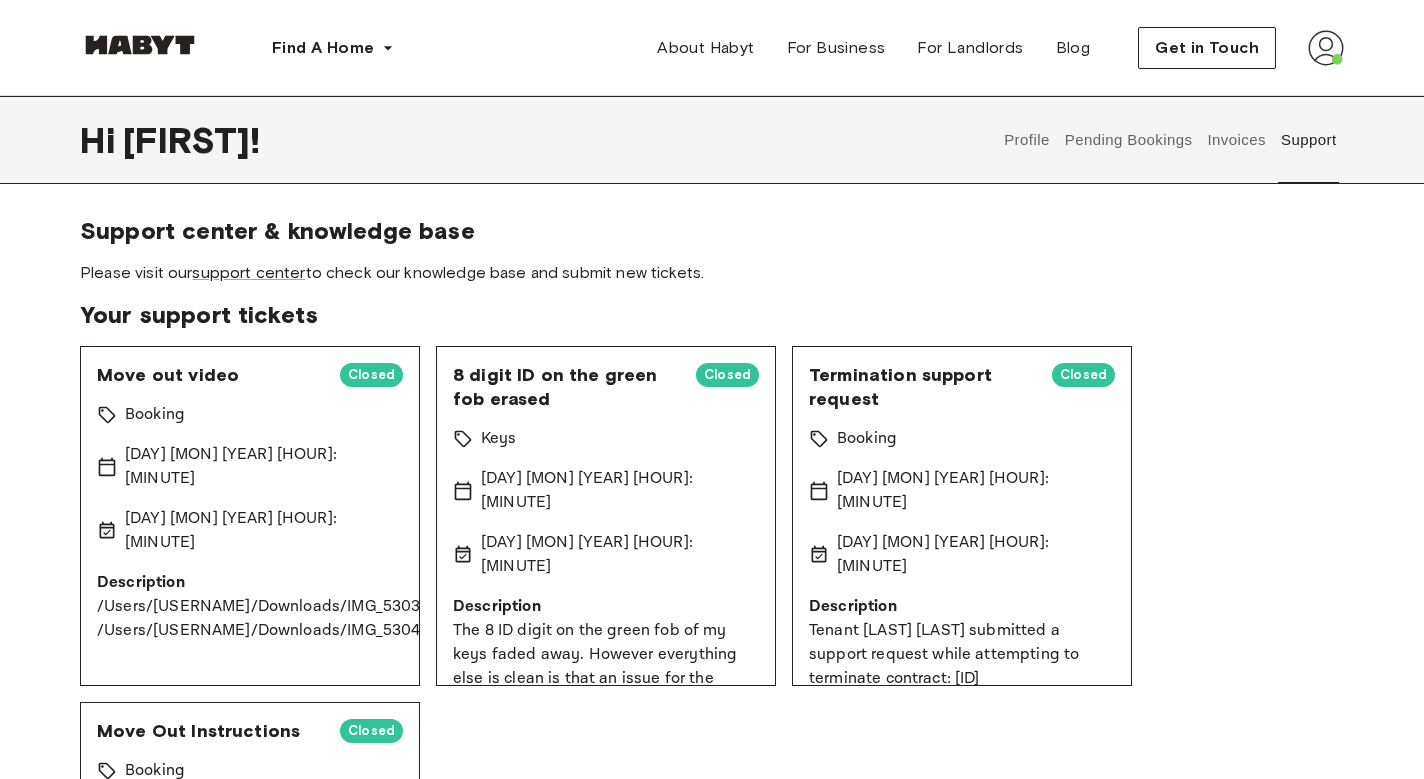 scroll, scrollTop: 0, scrollLeft: 0, axis: both 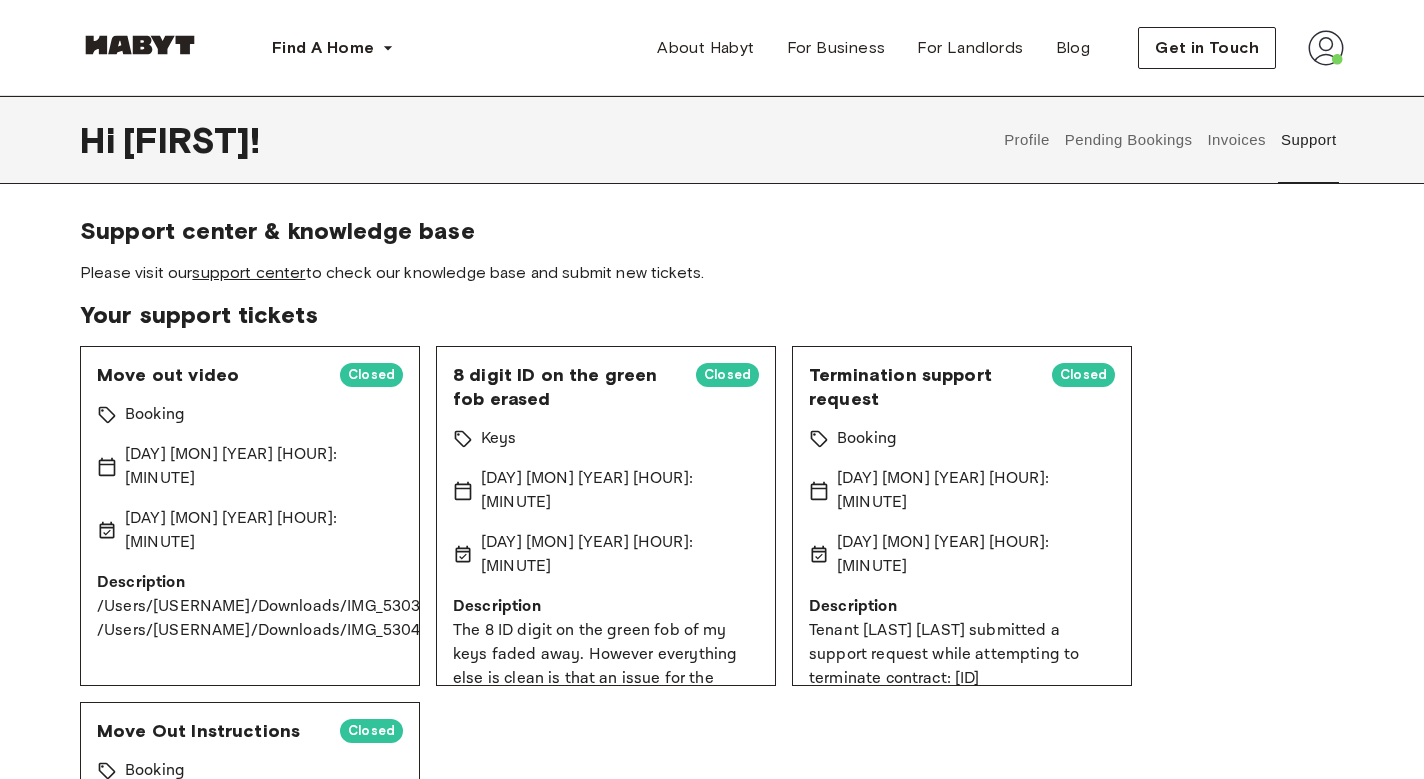 click on "support center" at bounding box center (248, 272) 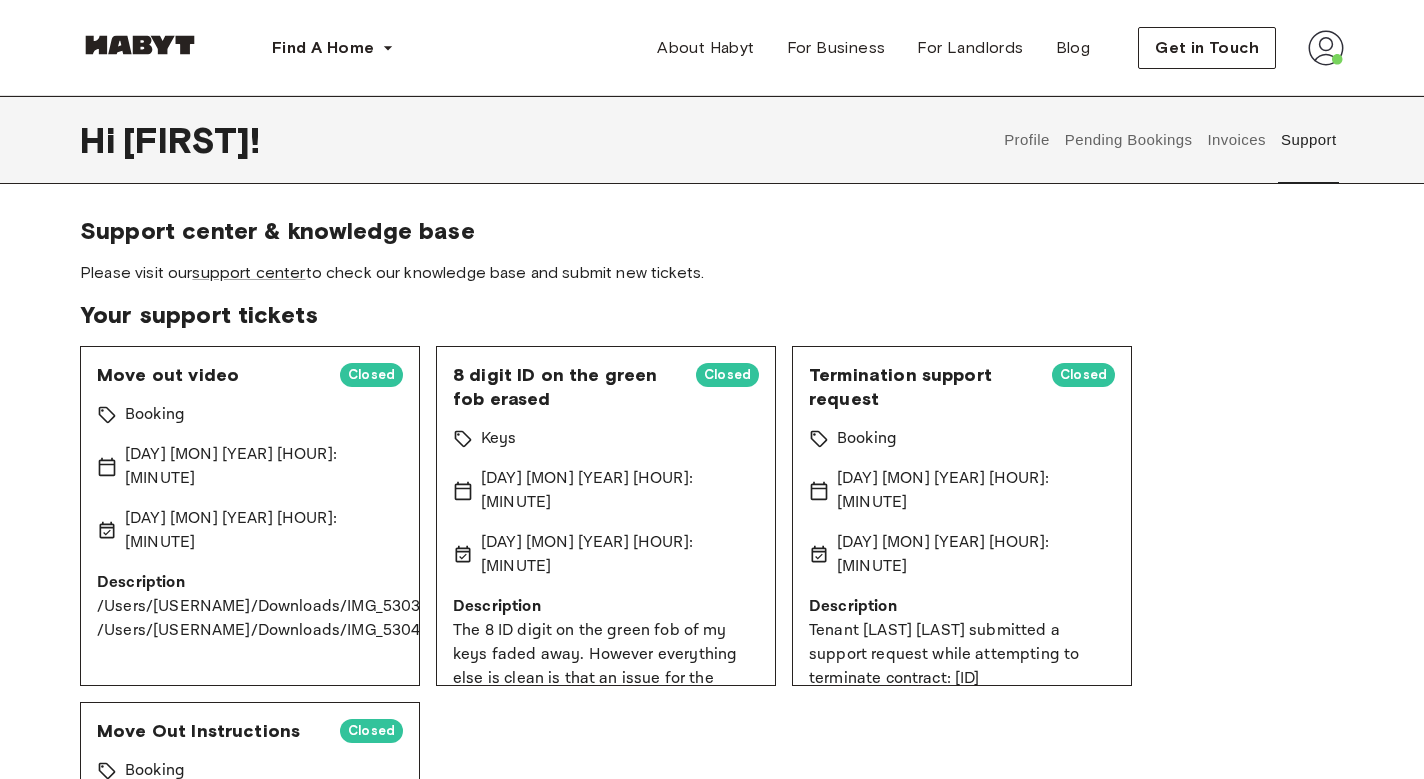 click at bounding box center (1326, 48) 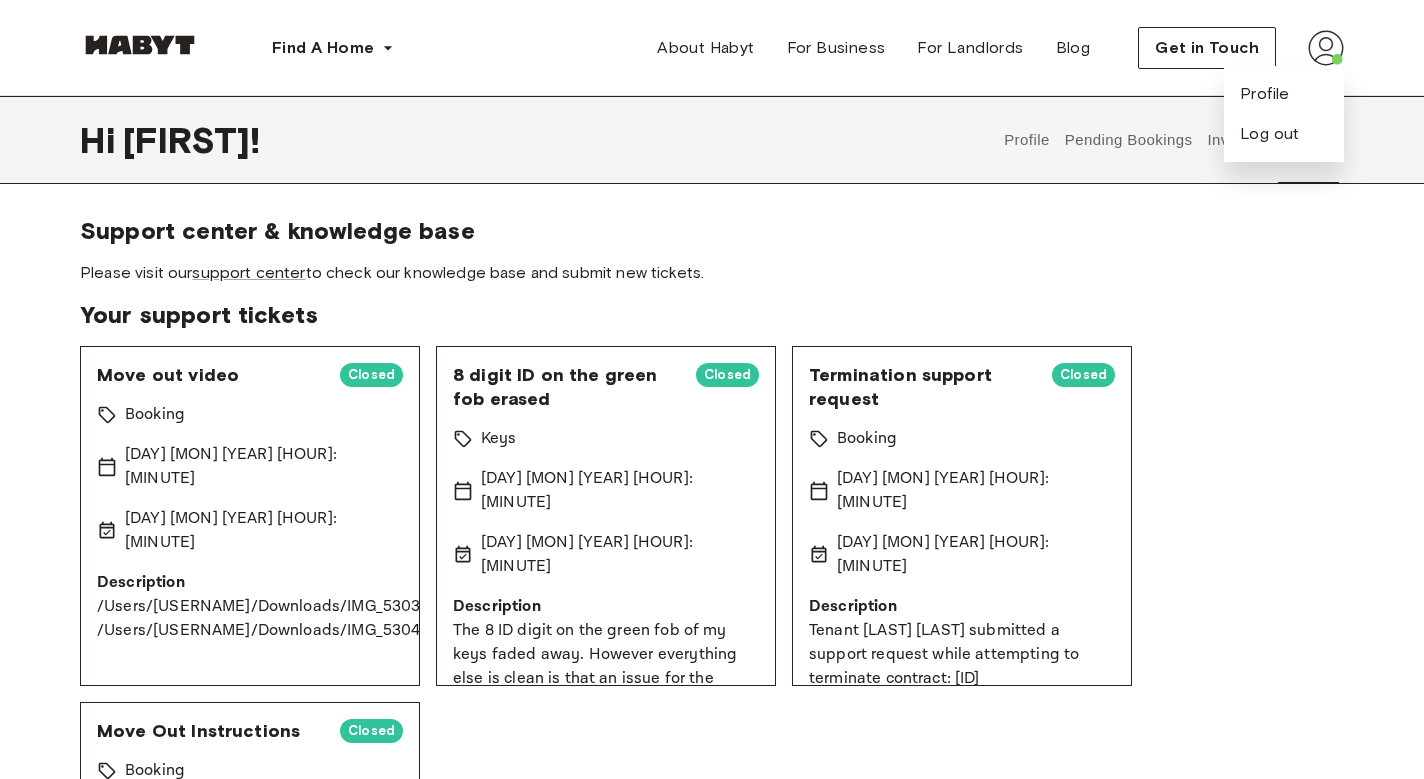 click at bounding box center [1326, 48] 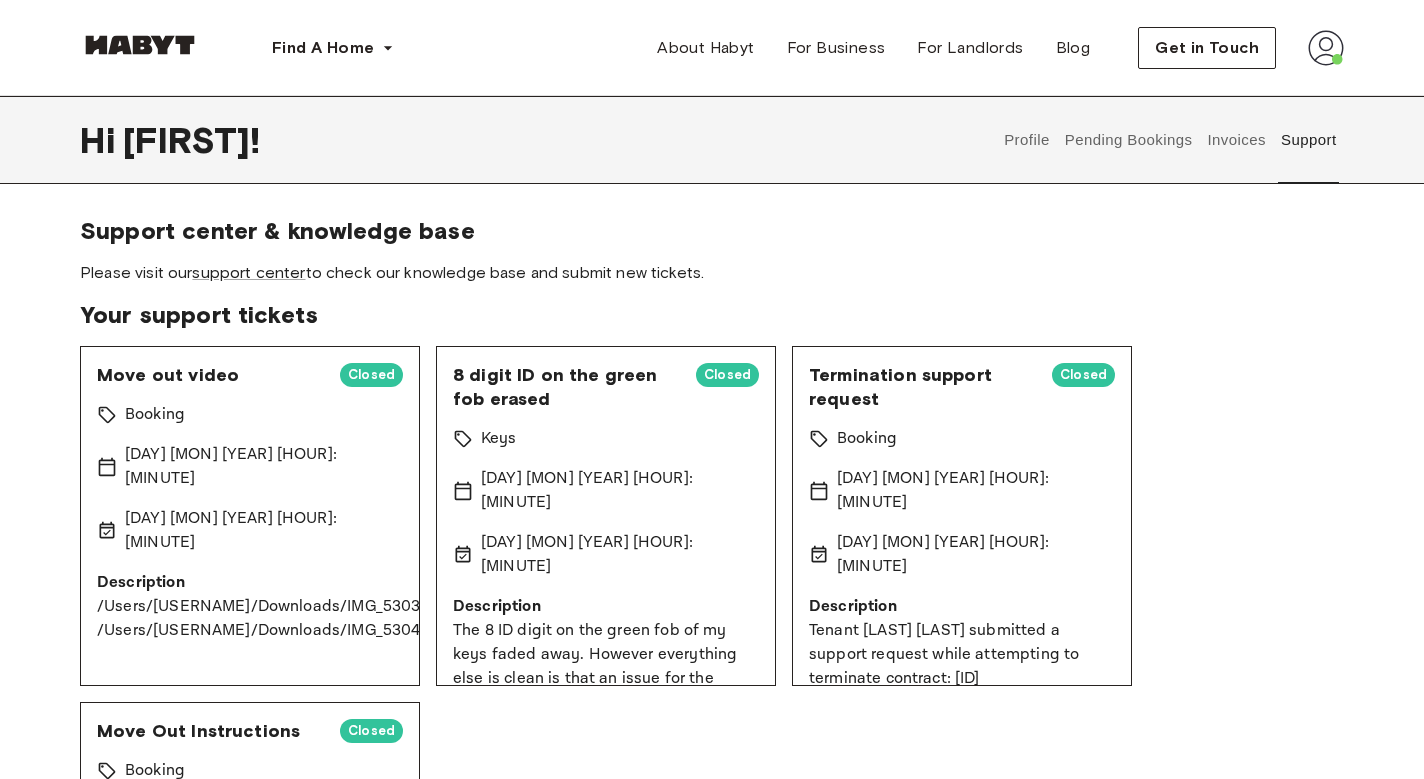 scroll, scrollTop: 0, scrollLeft: 0, axis: both 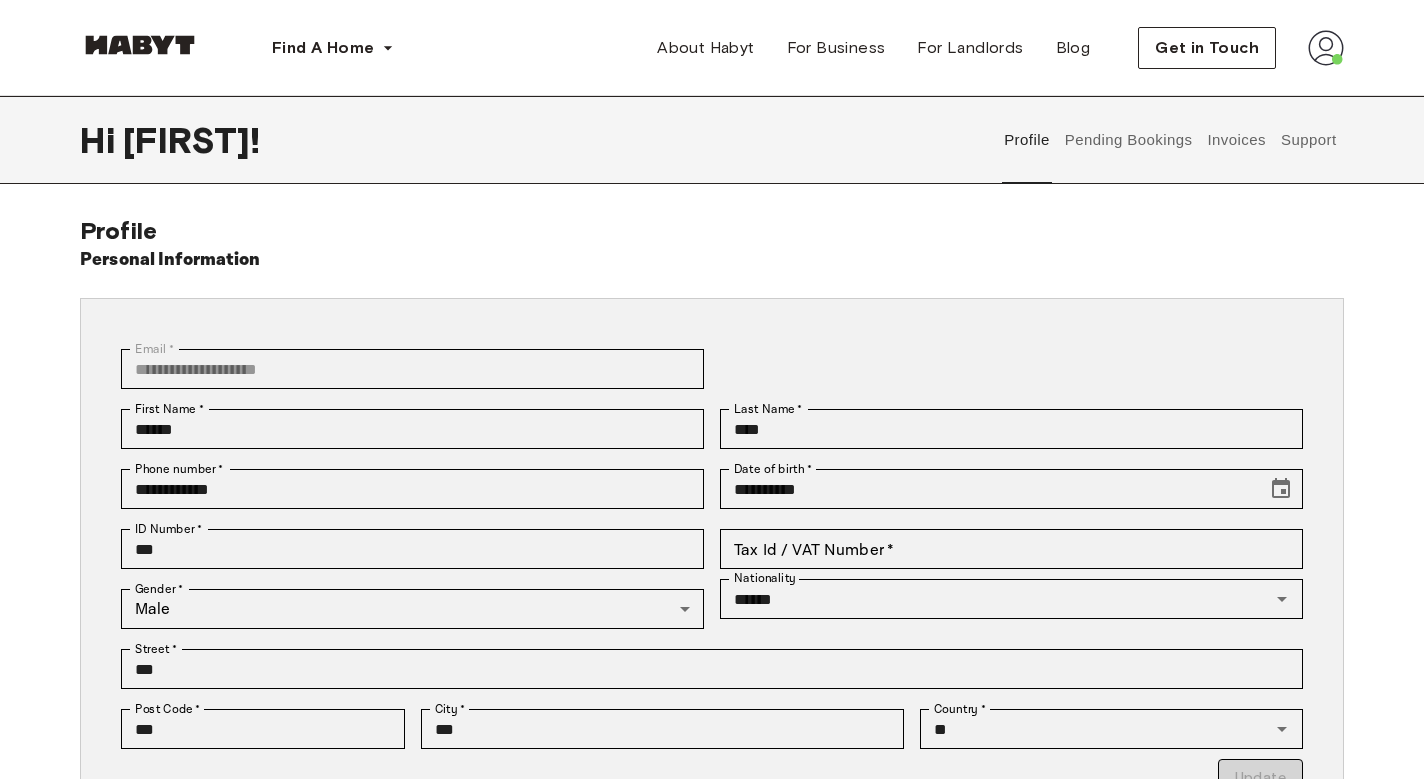 click on "Pending Bookings" at bounding box center (1128, 140) 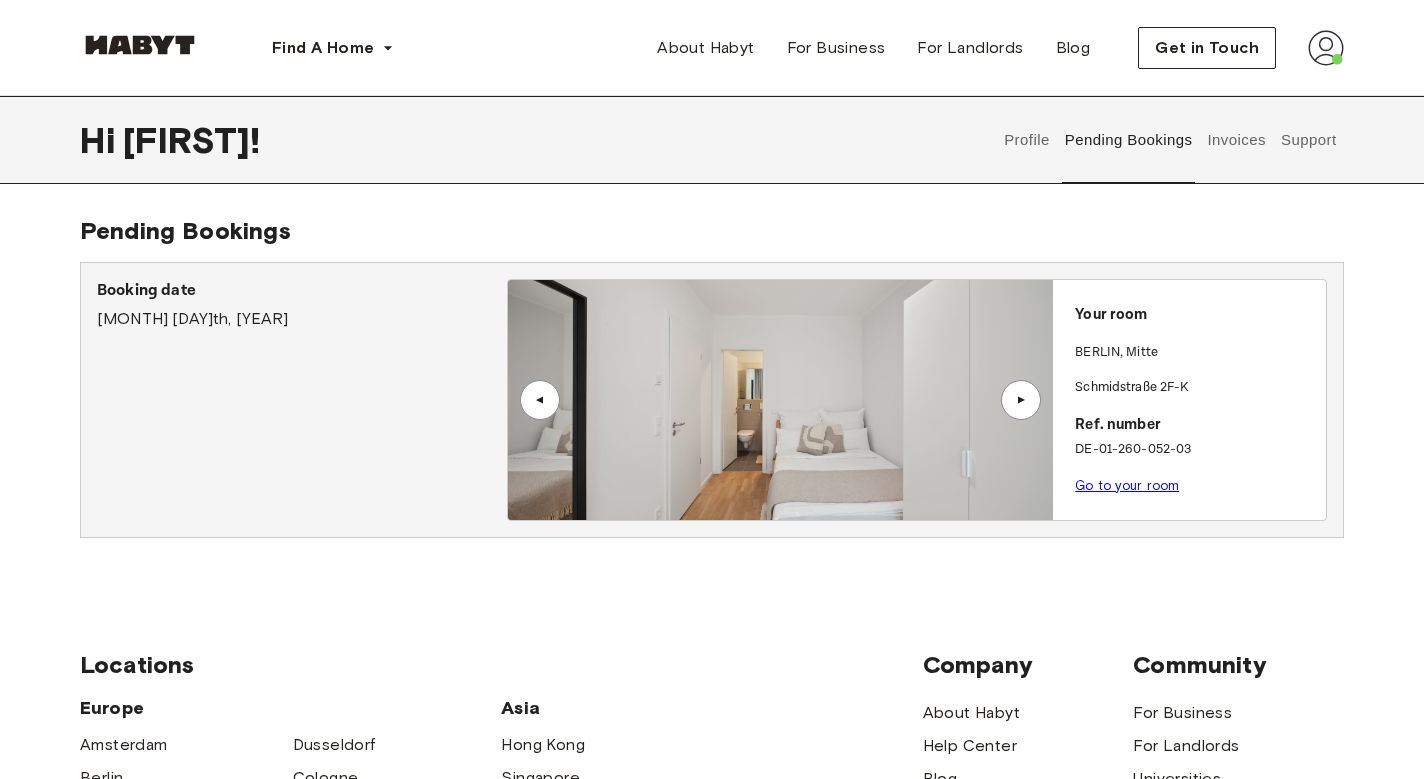 scroll, scrollTop: 0, scrollLeft: 0, axis: both 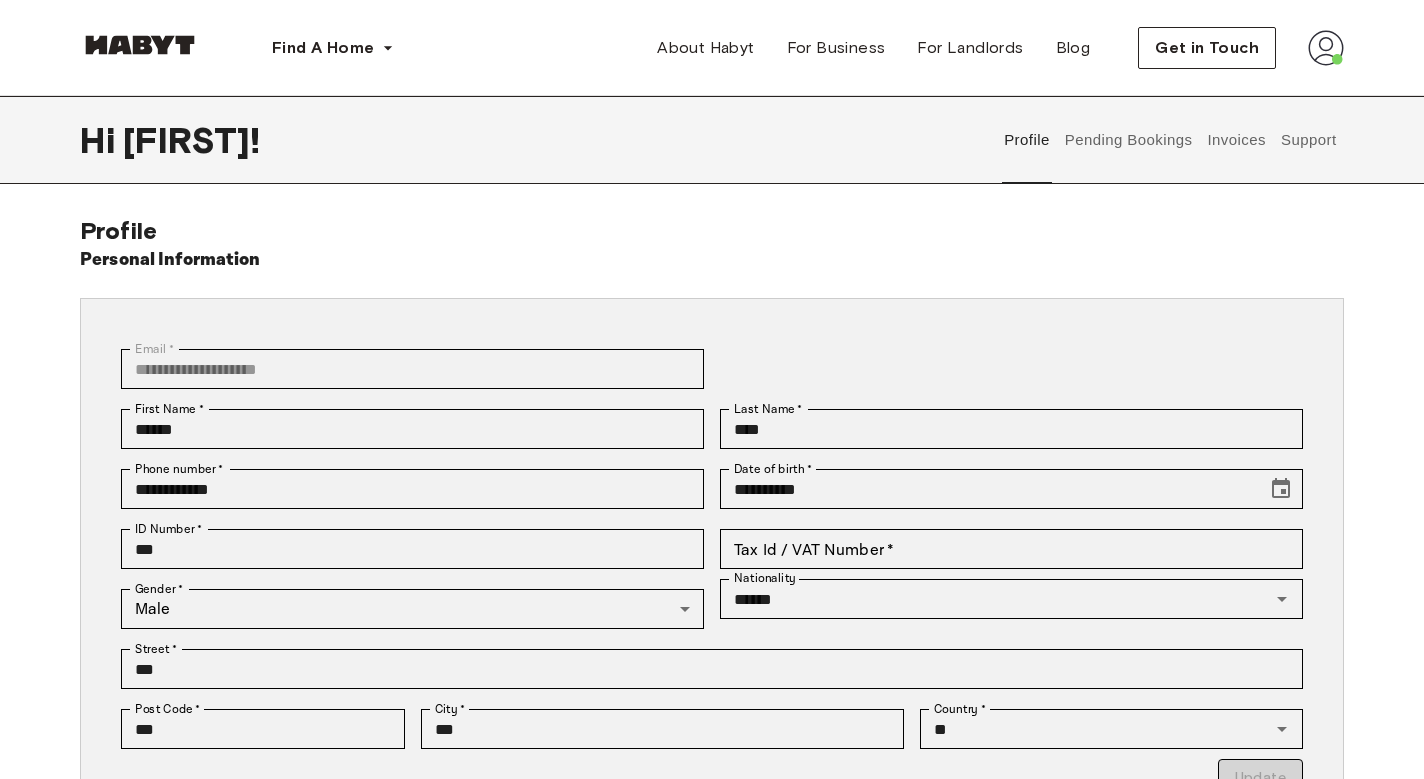 click on "Invoices" at bounding box center (1236, 140) 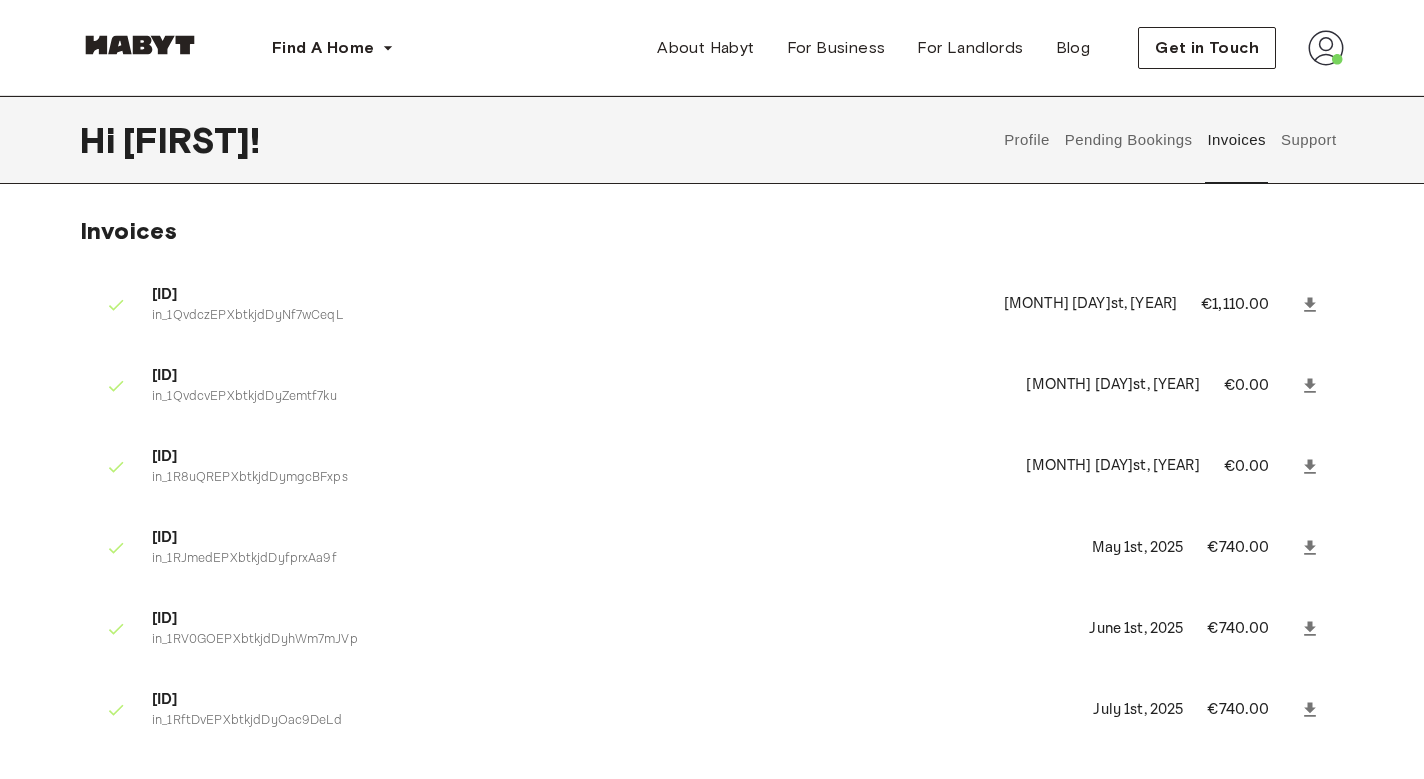 scroll, scrollTop: 0, scrollLeft: 0, axis: both 